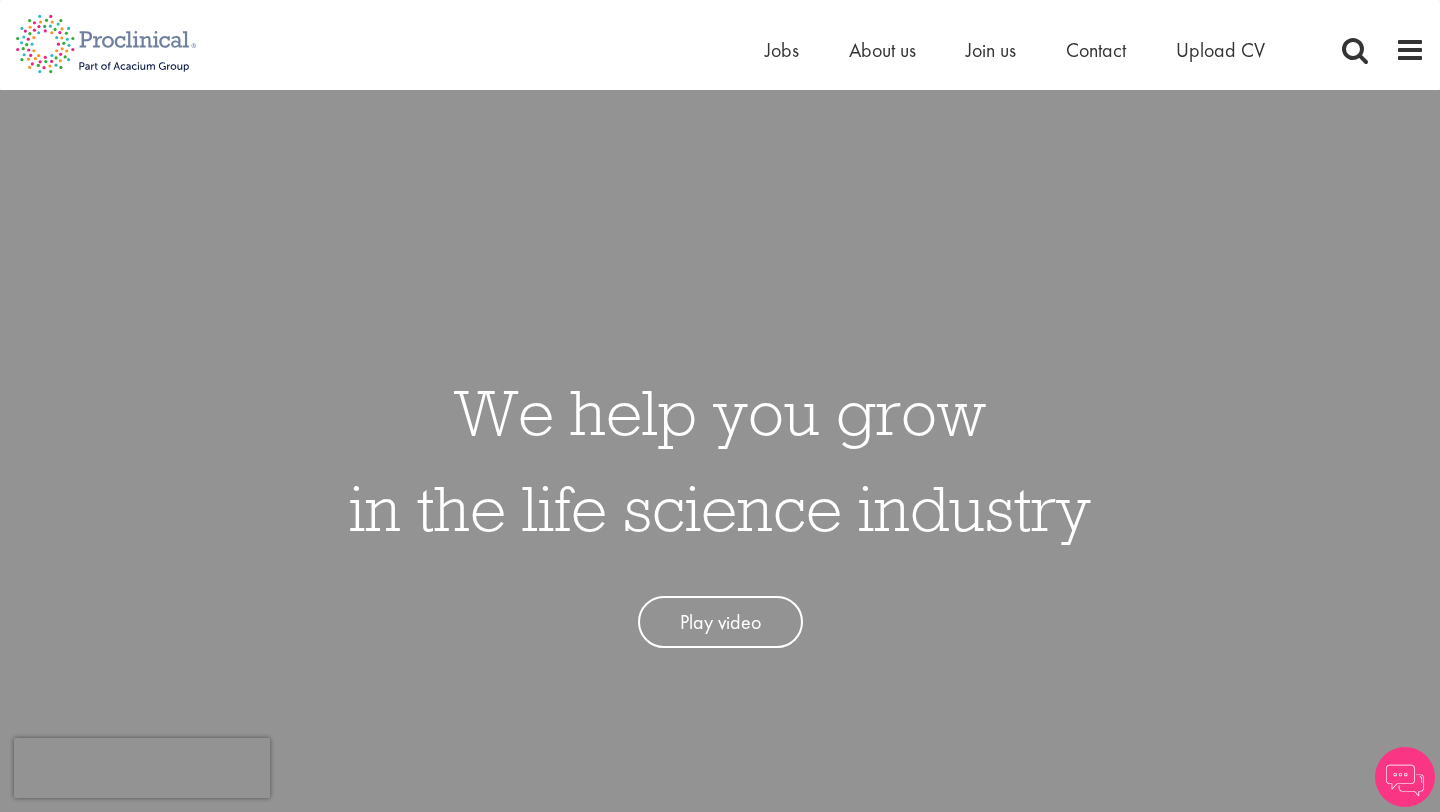 scroll, scrollTop: 15, scrollLeft: 0, axis: vertical 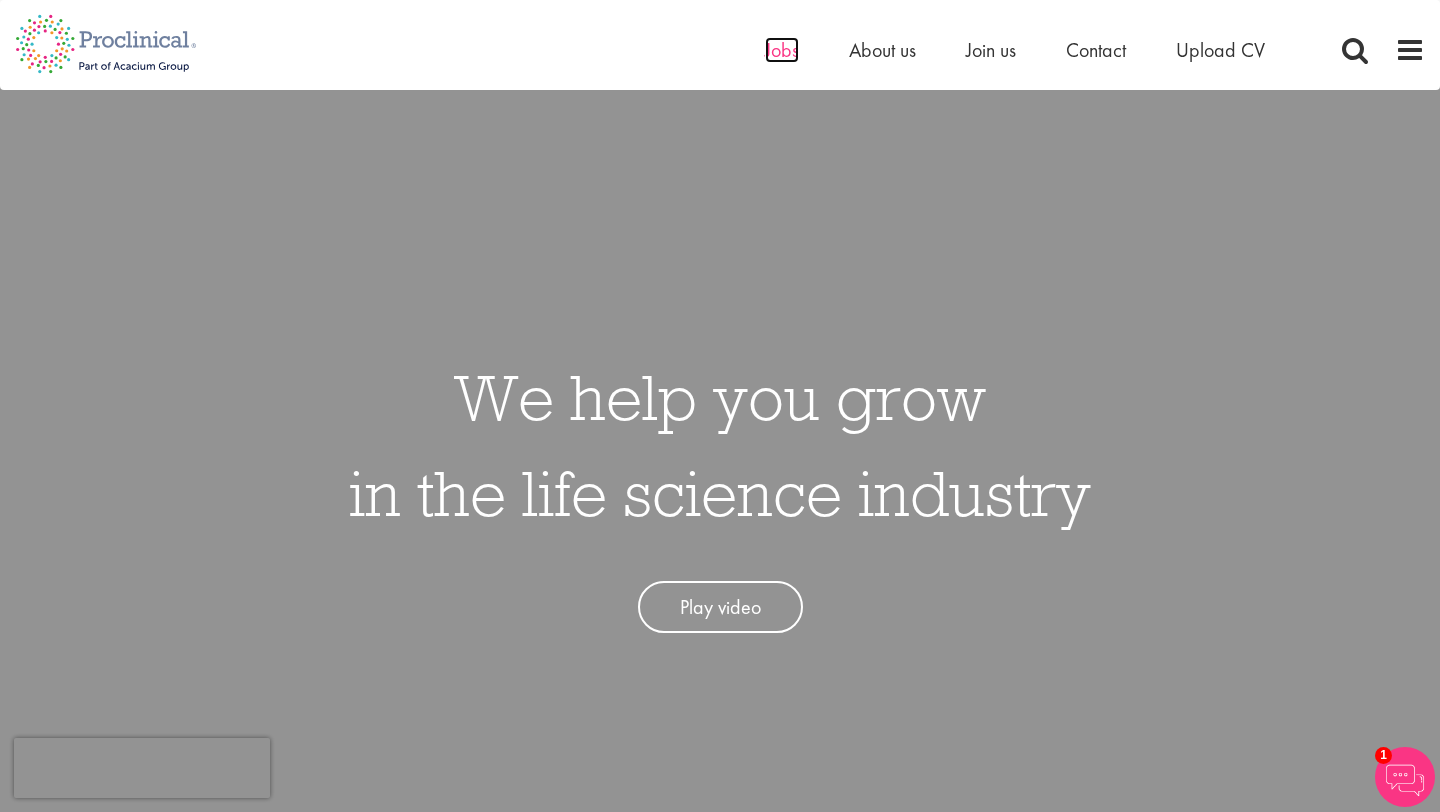 click on "Jobs" at bounding box center [782, 50] 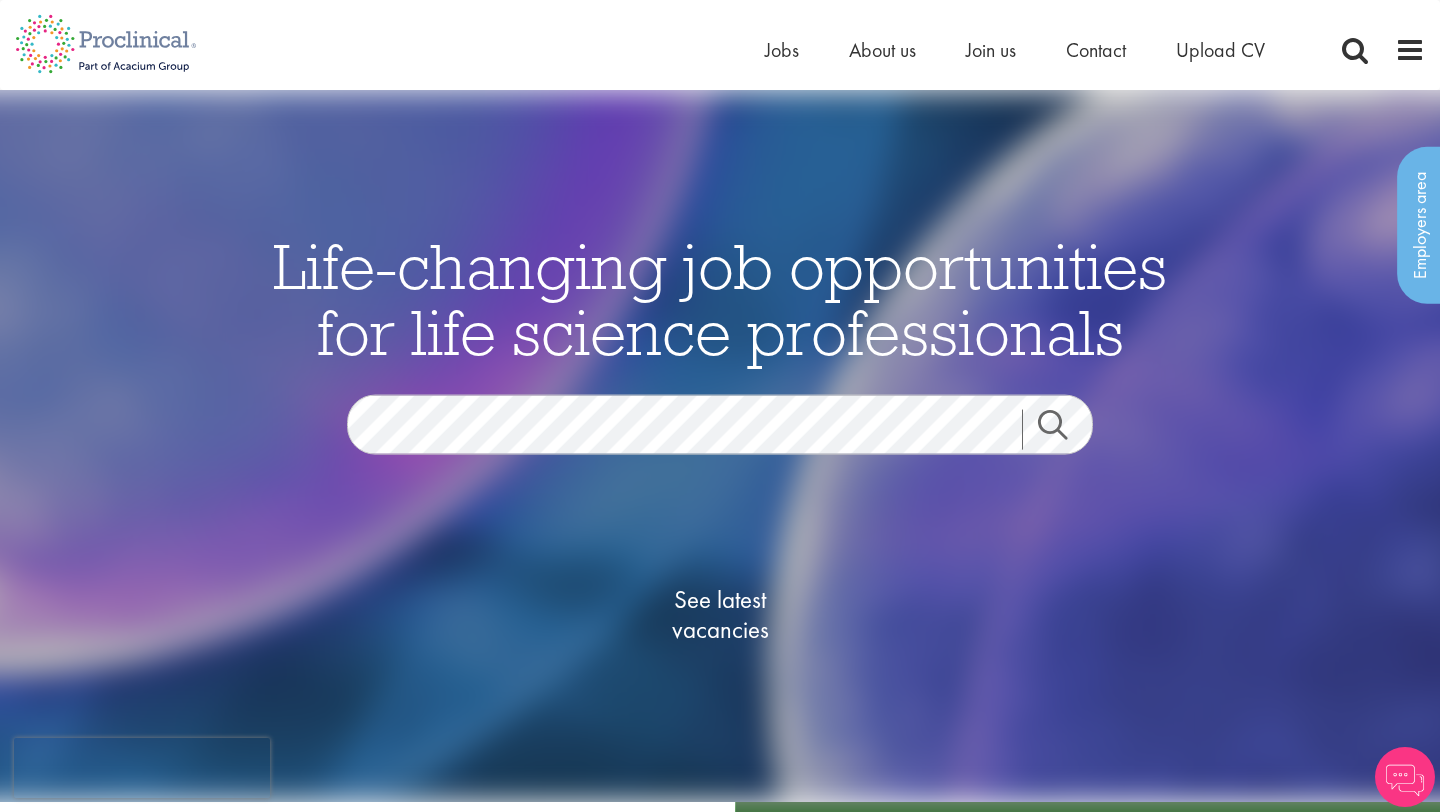 scroll, scrollTop: 0, scrollLeft: 0, axis: both 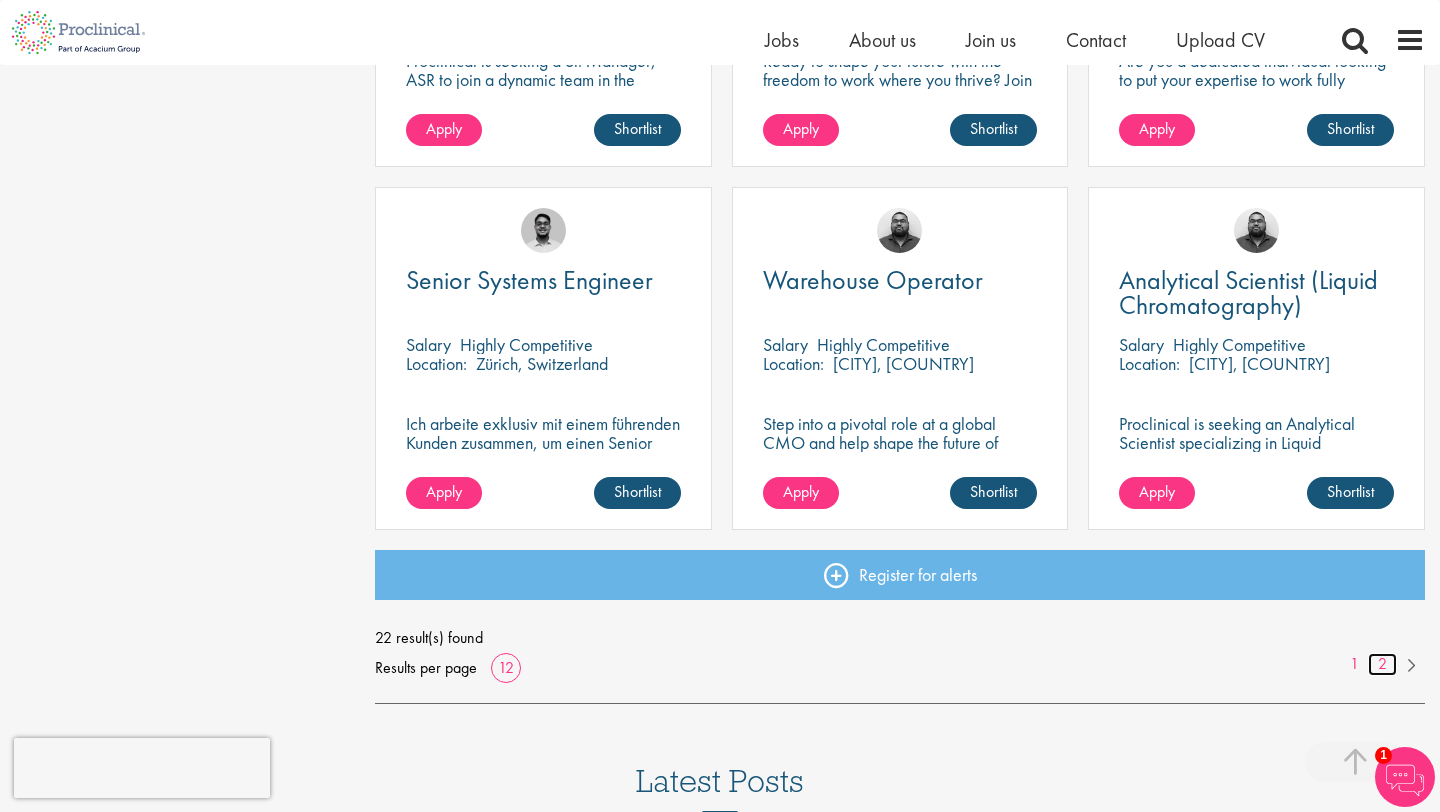 click on "2" at bounding box center [1382, 664] 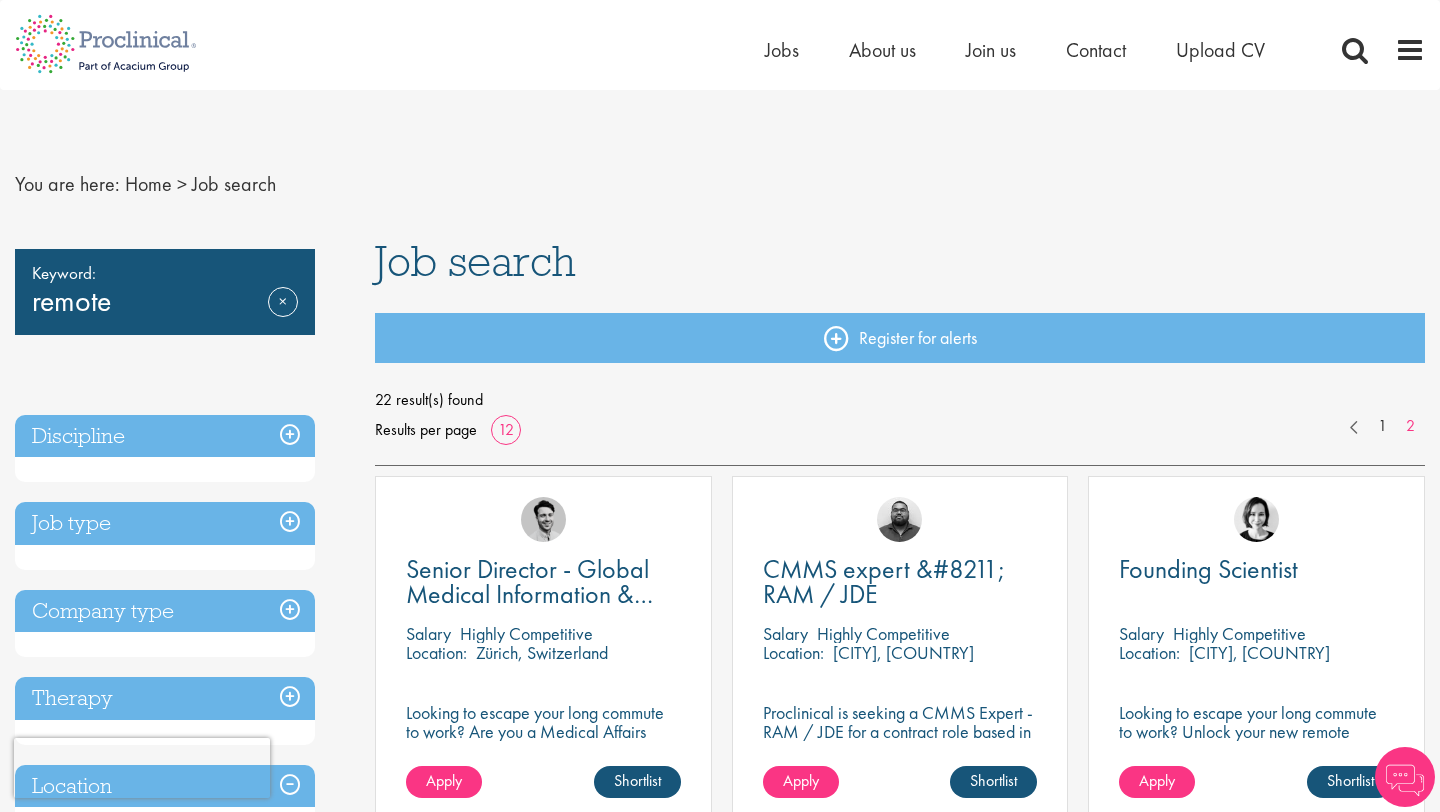 scroll, scrollTop: 207, scrollLeft: 0, axis: vertical 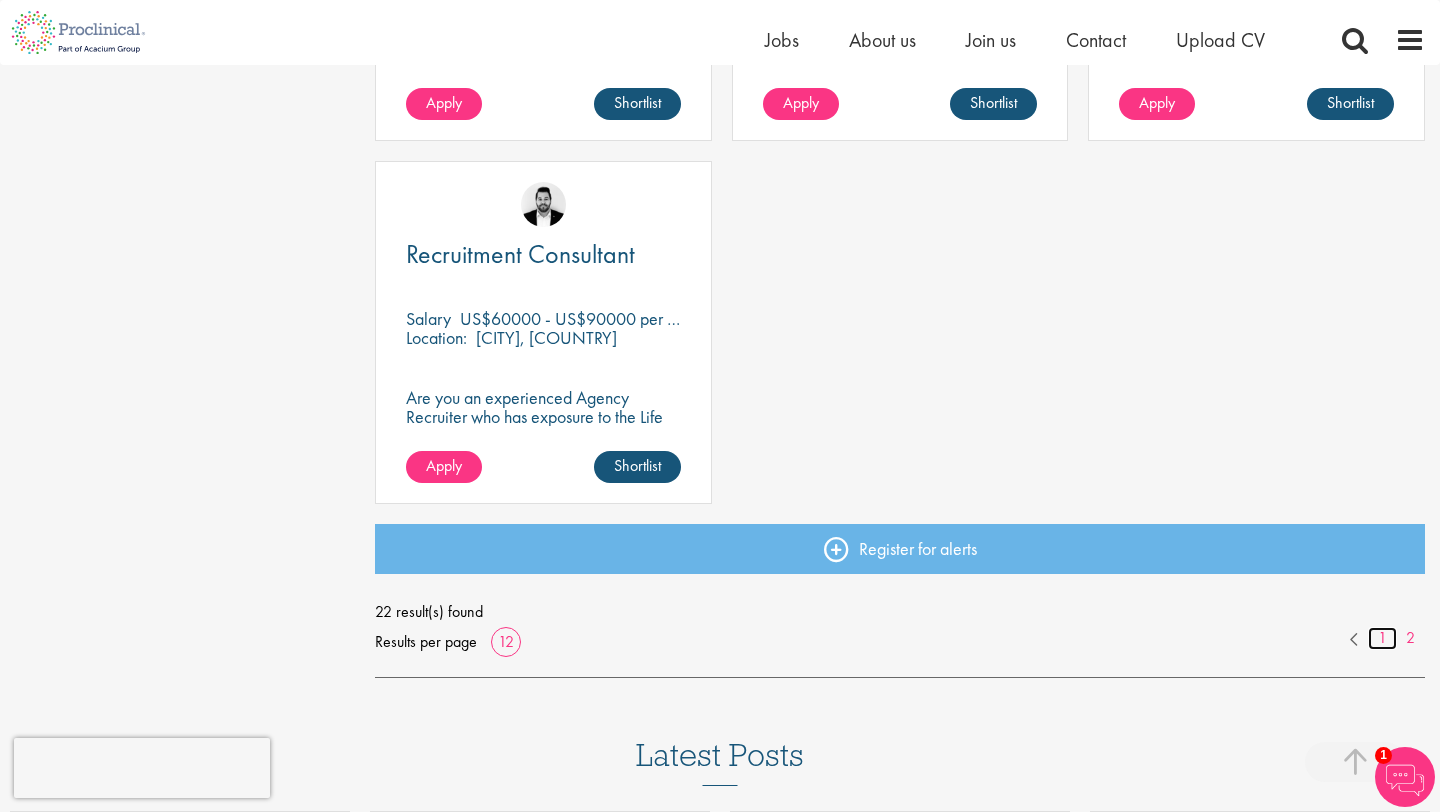 click on "1" at bounding box center [1382, 638] 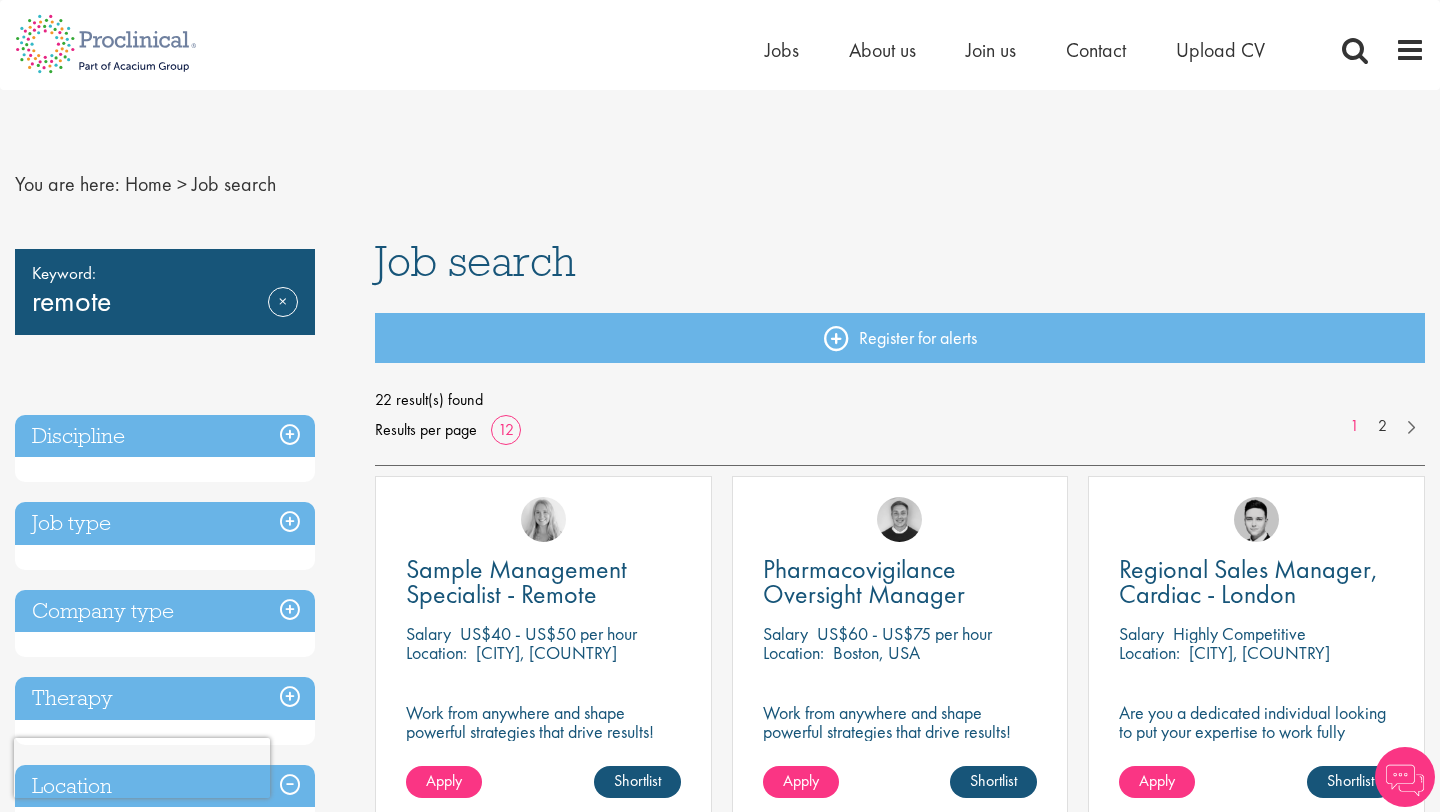 scroll, scrollTop: 0, scrollLeft: 0, axis: both 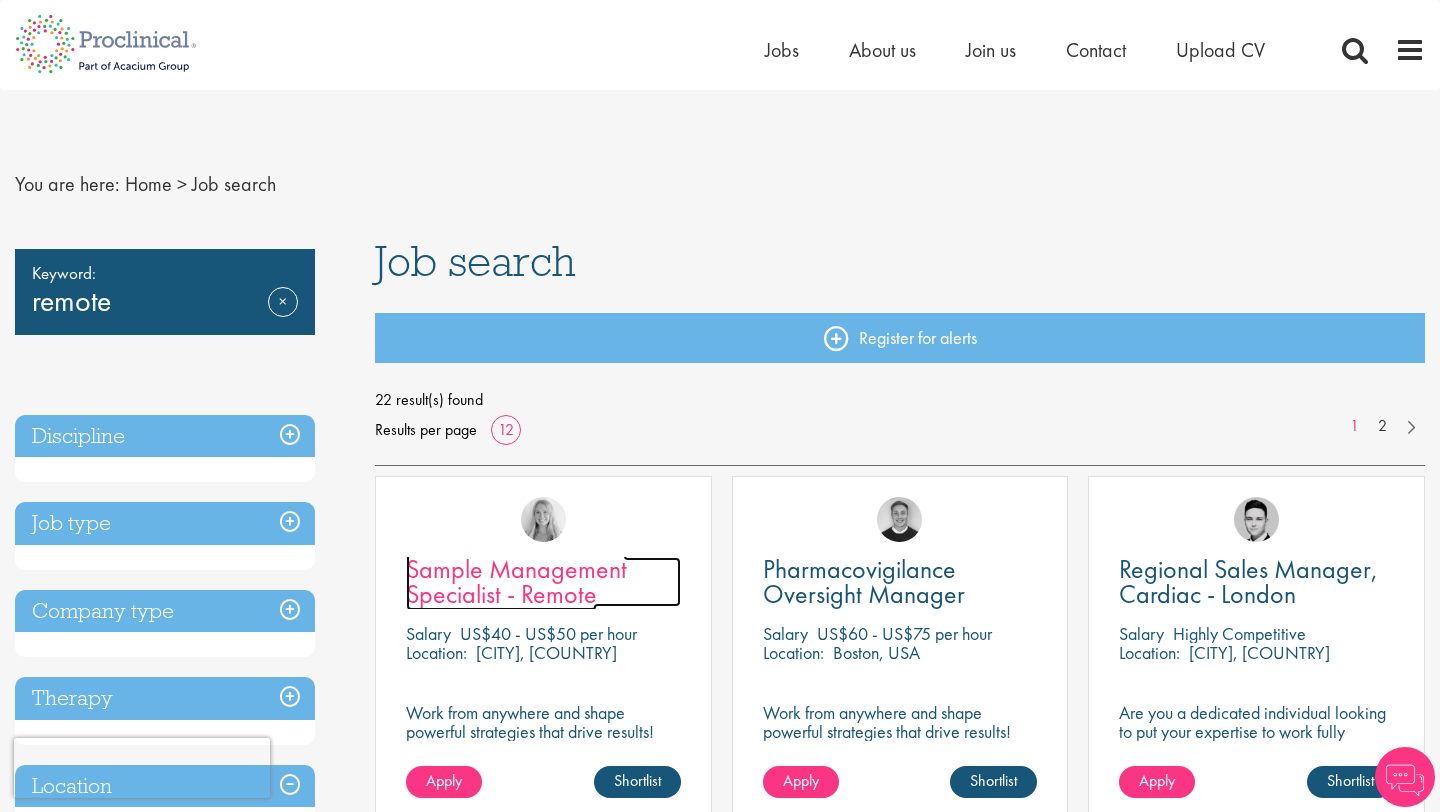click on "Sample Management Specialist - Remote" at bounding box center (516, 581) 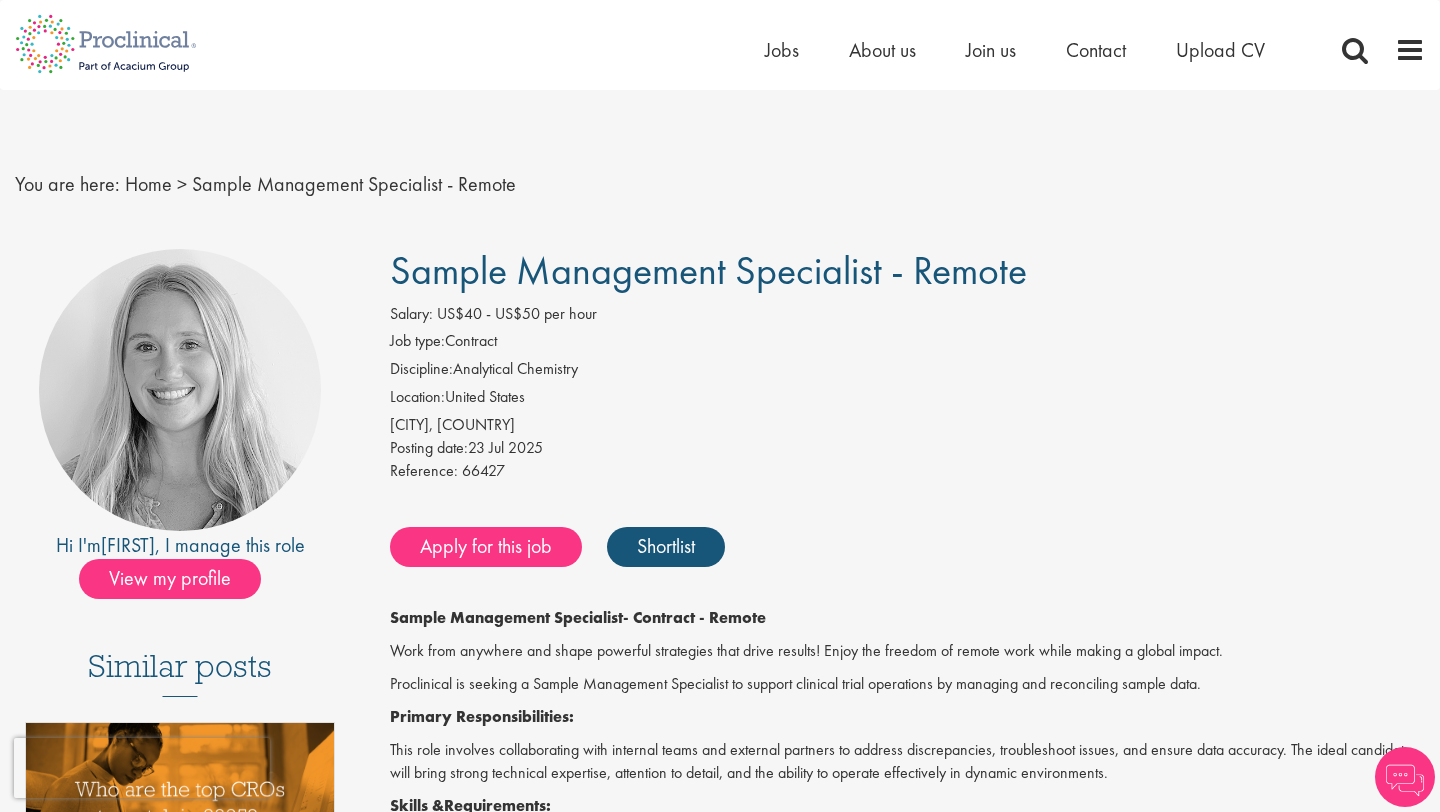 scroll, scrollTop: 0, scrollLeft: 0, axis: both 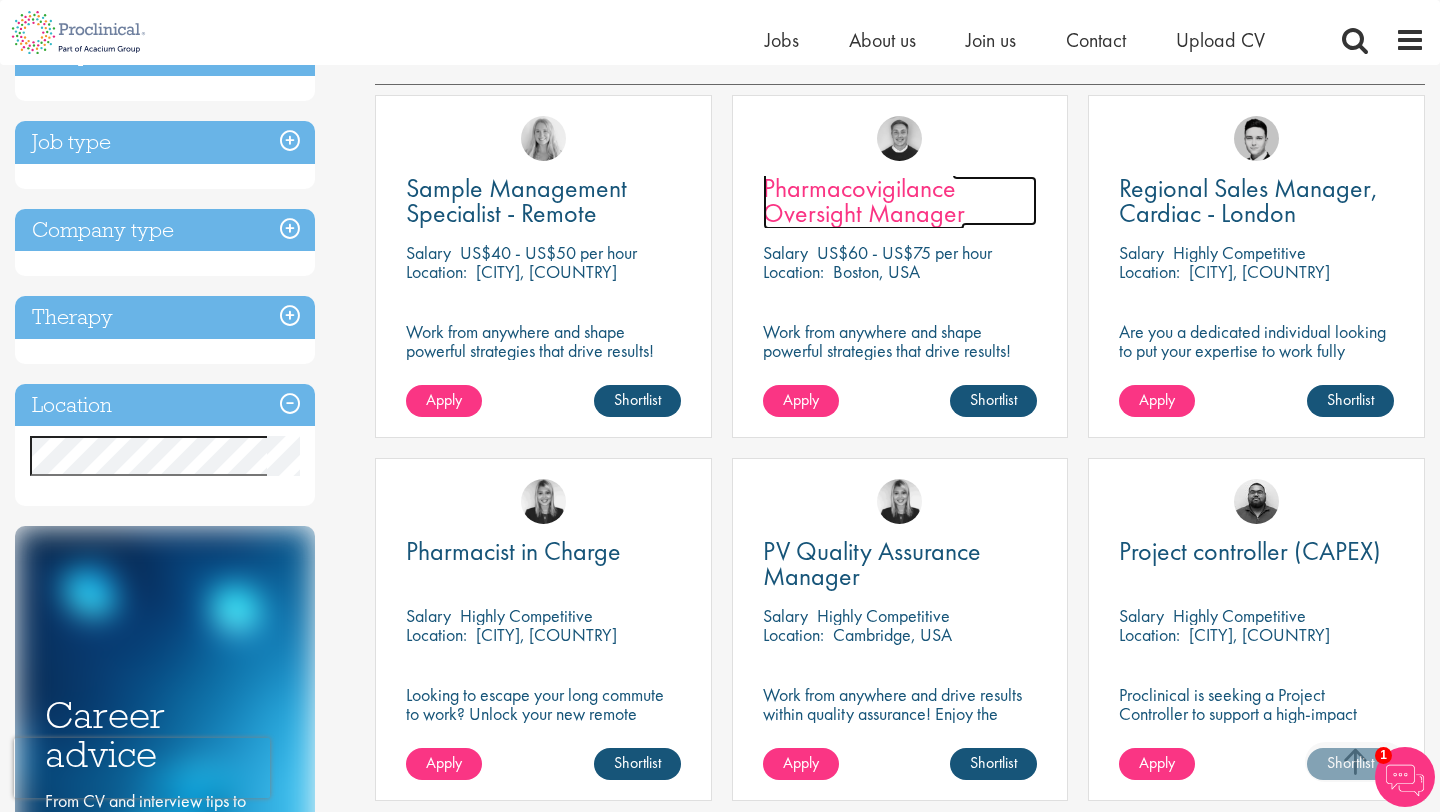 click on "Pharmacovigilance Oversight Manager" at bounding box center (864, 200) 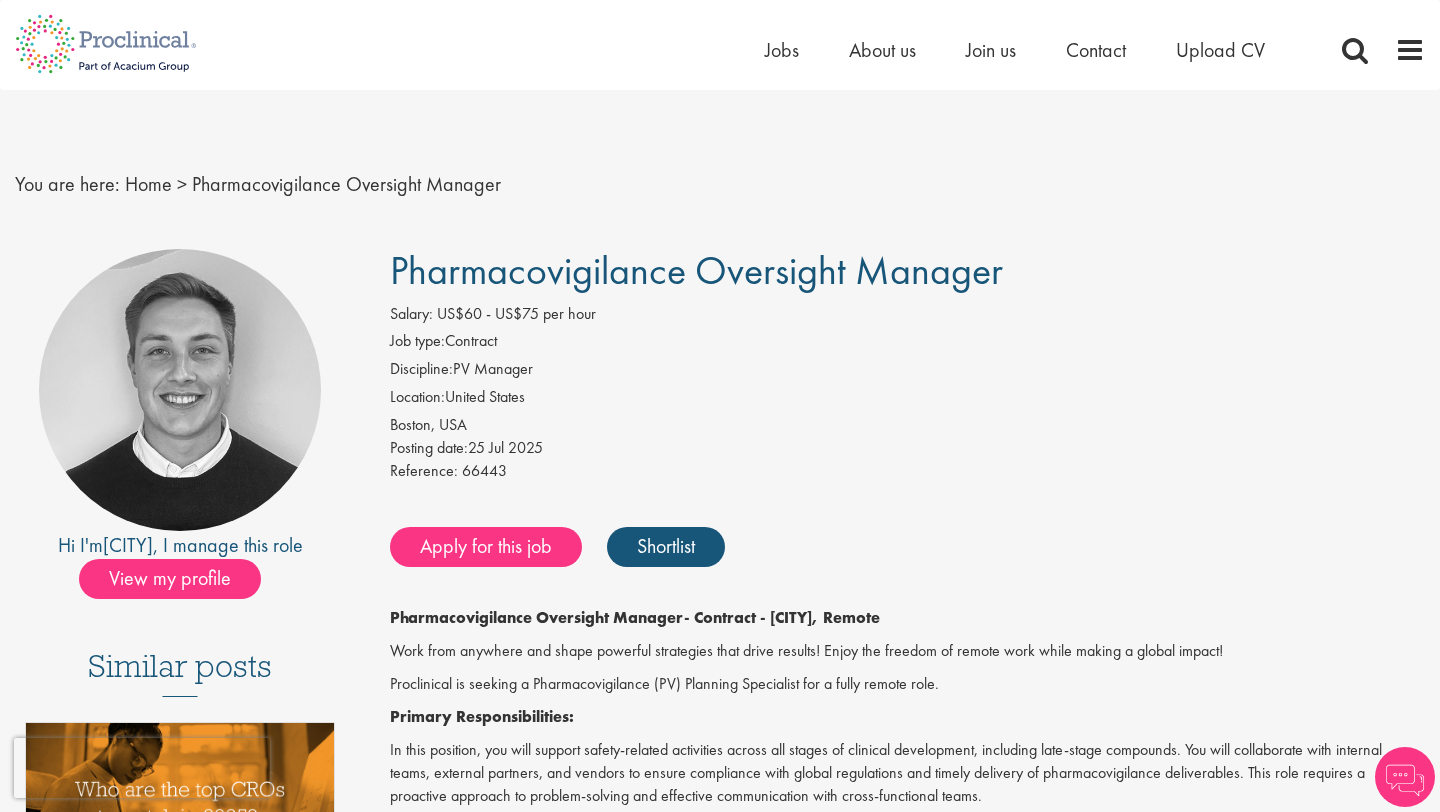 scroll, scrollTop: 0, scrollLeft: 0, axis: both 